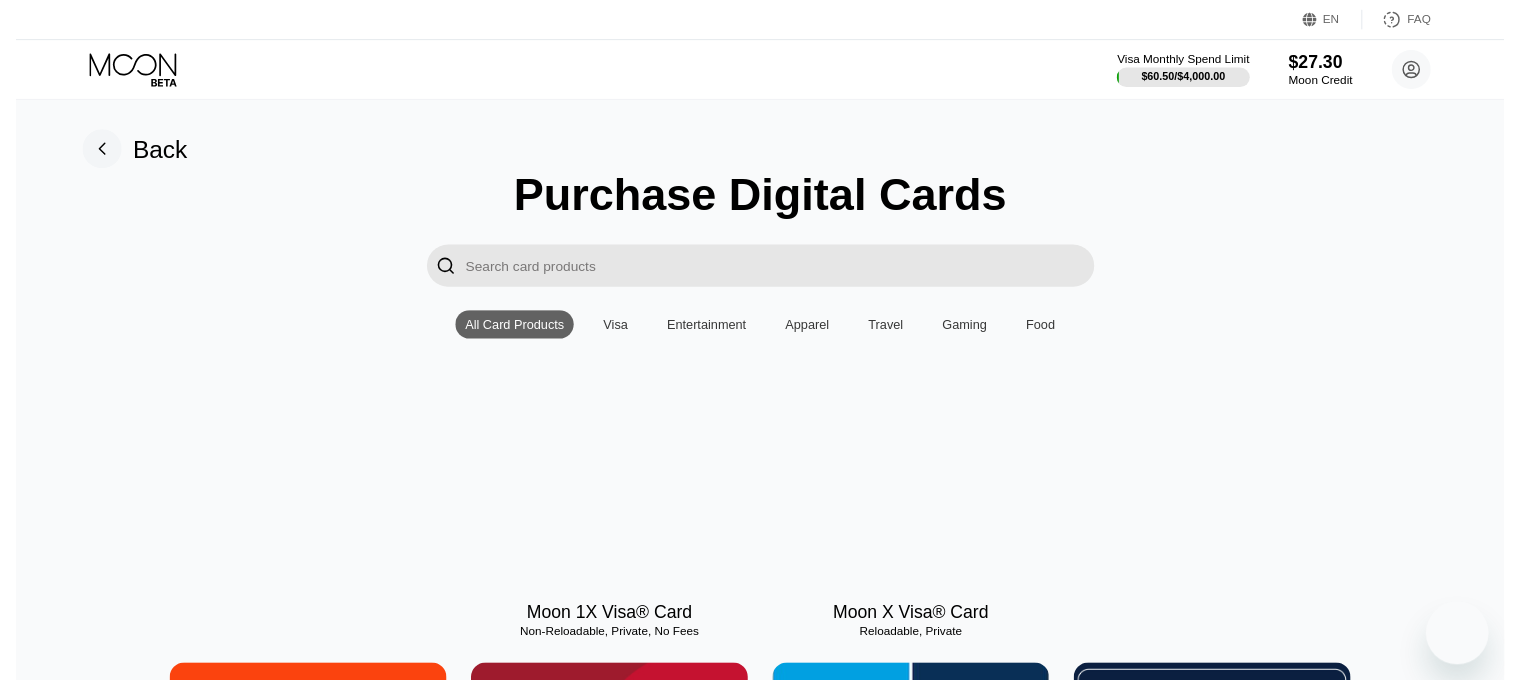 scroll, scrollTop: 0, scrollLeft: 0, axis: both 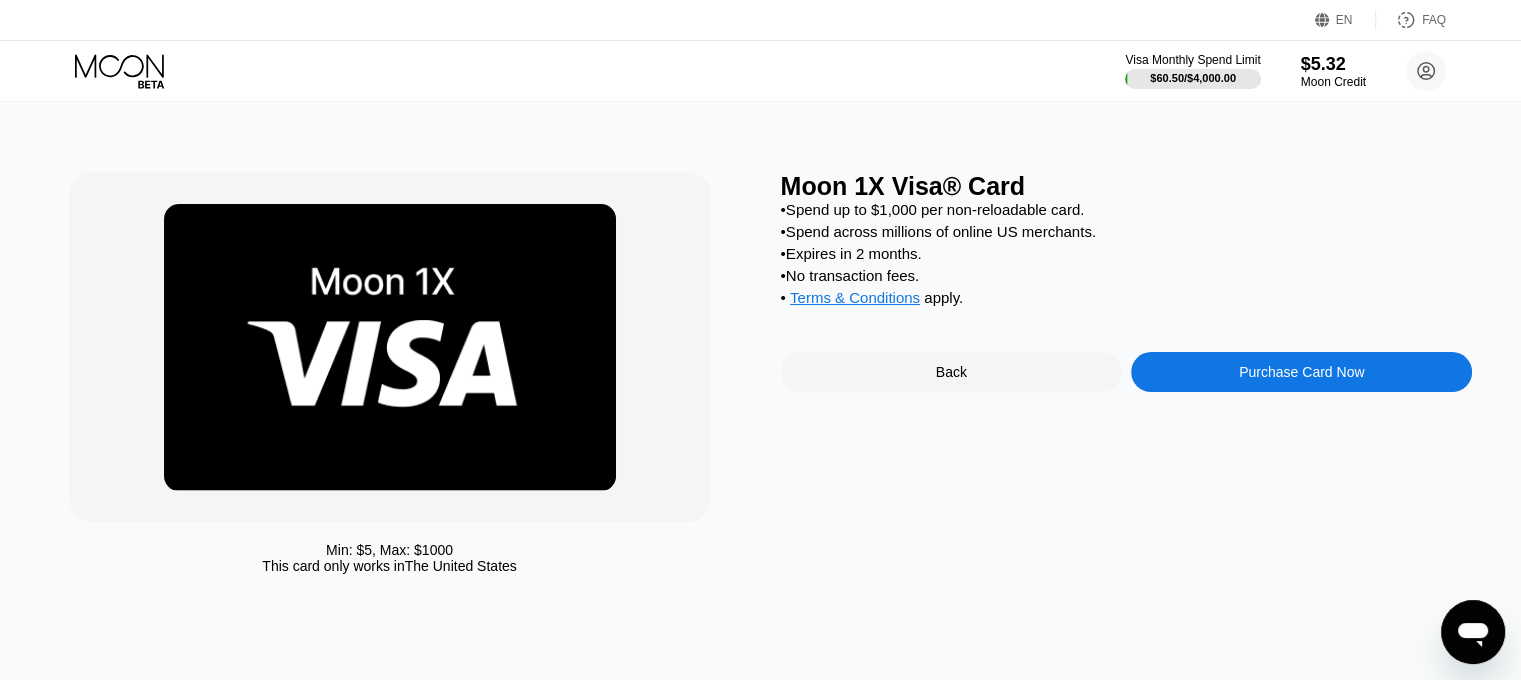 click on "Purchase Card Now" at bounding box center (1301, 372) 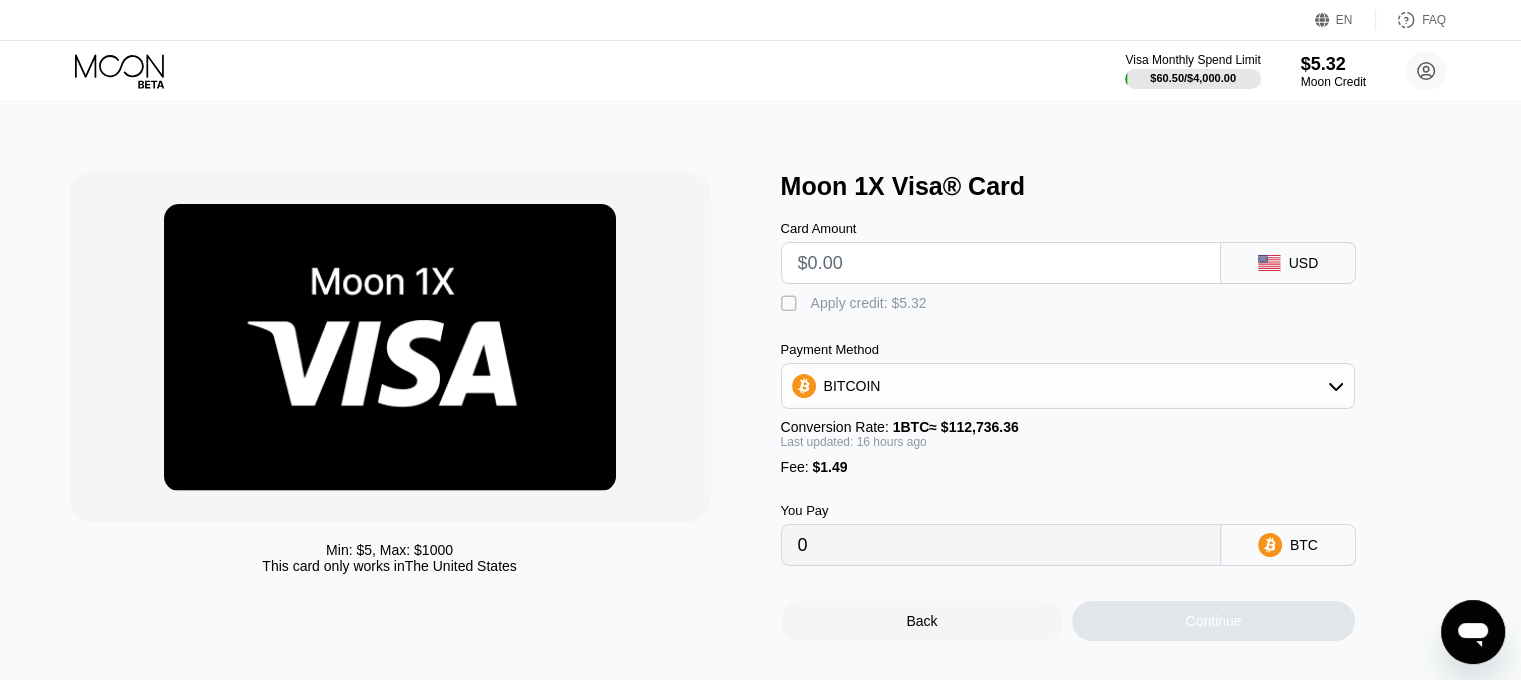 click at bounding box center (1001, 263) 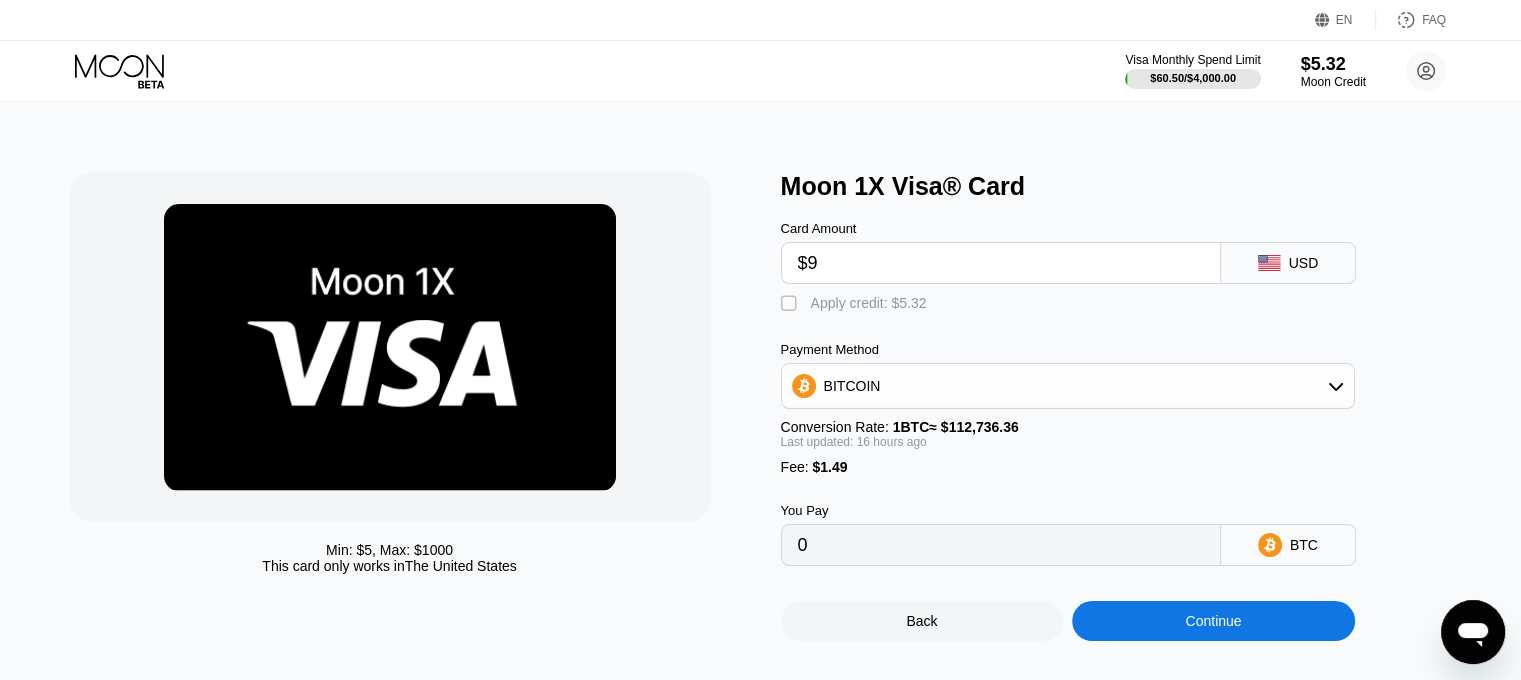 type on "$9" 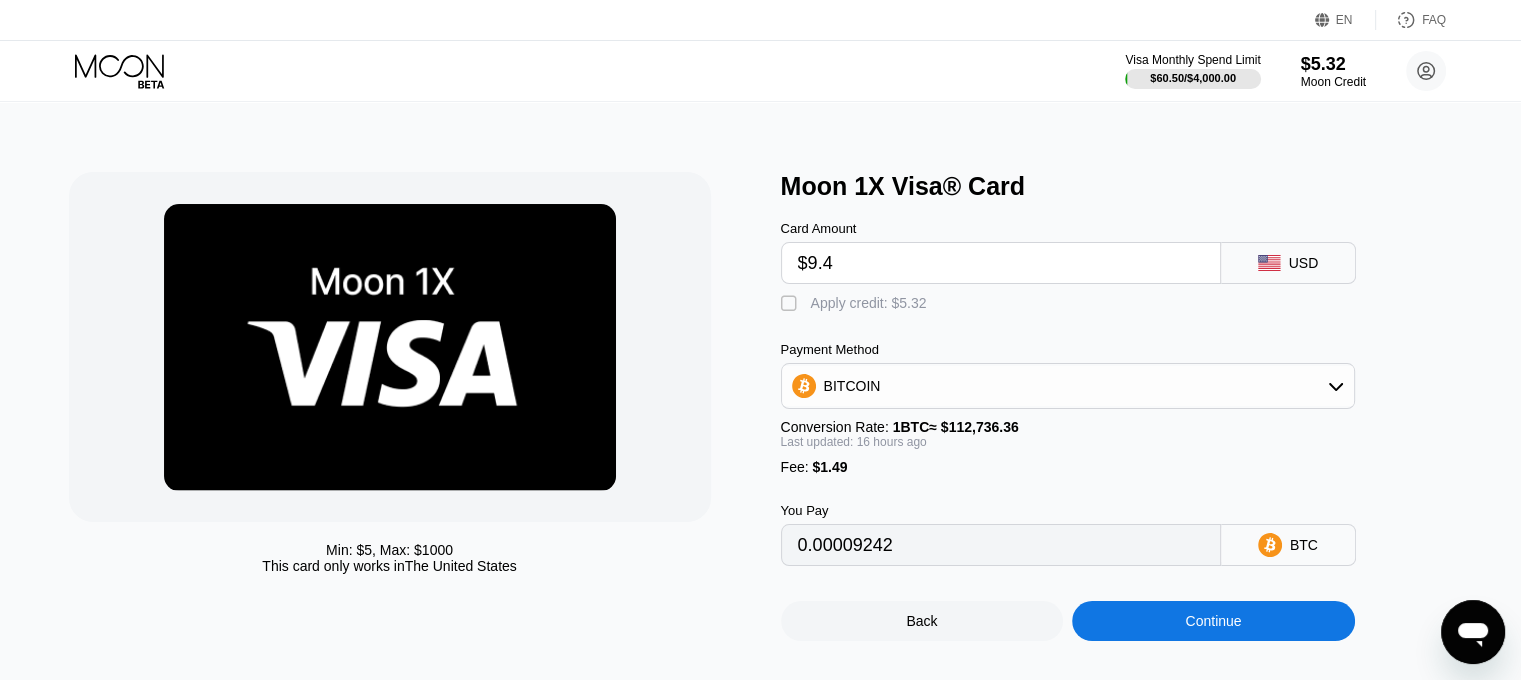 type on "$9.45" 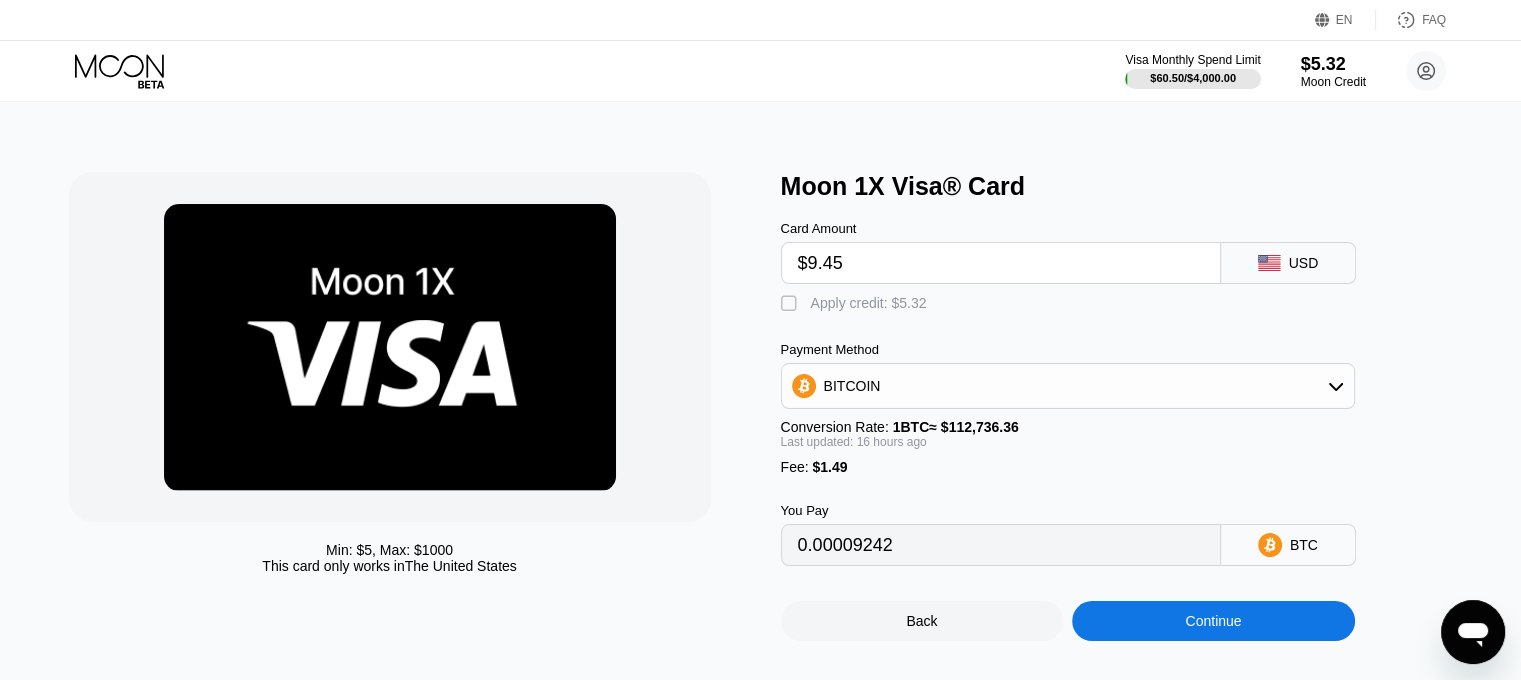 type on "0.00009639" 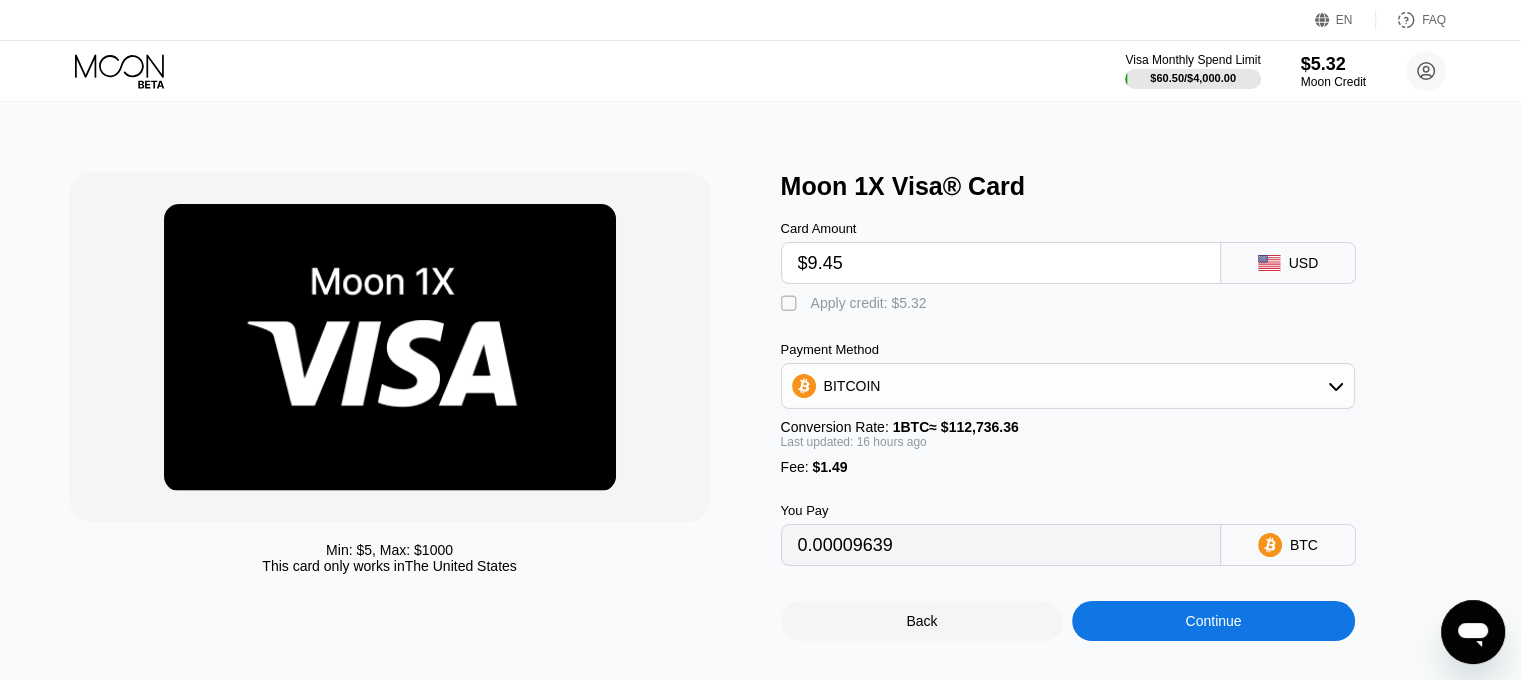 type on "$9.45" 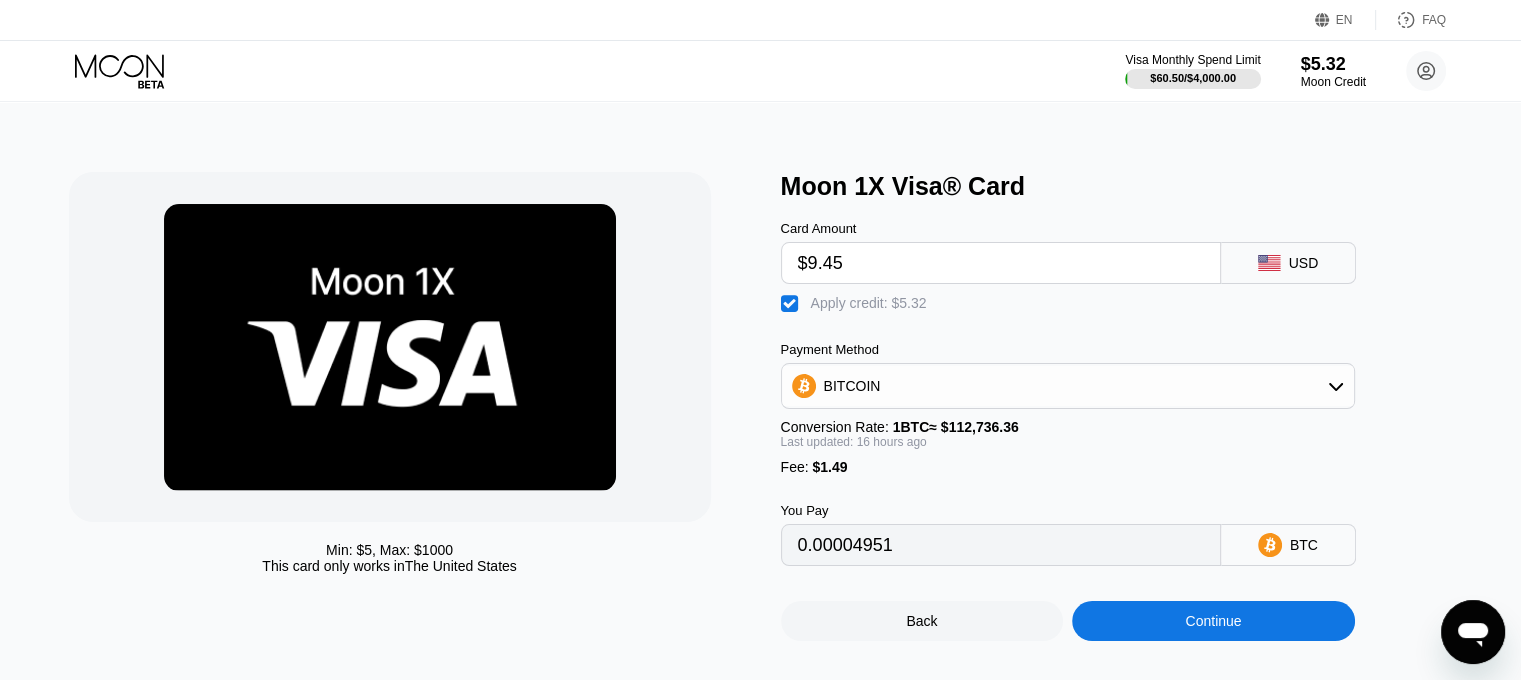 click 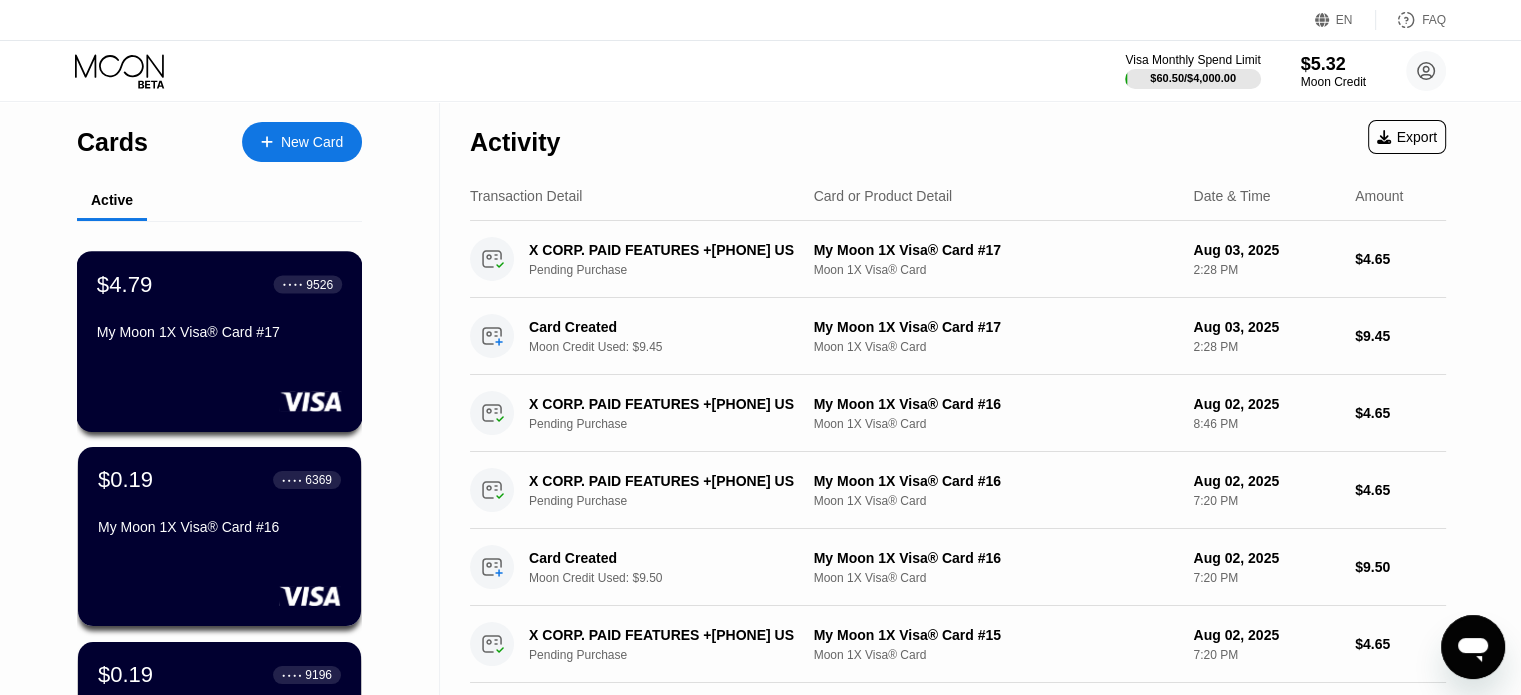 click on "$4.79 ● ● ● ● [CARD LAST 4]" at bounding box center (219, 284) 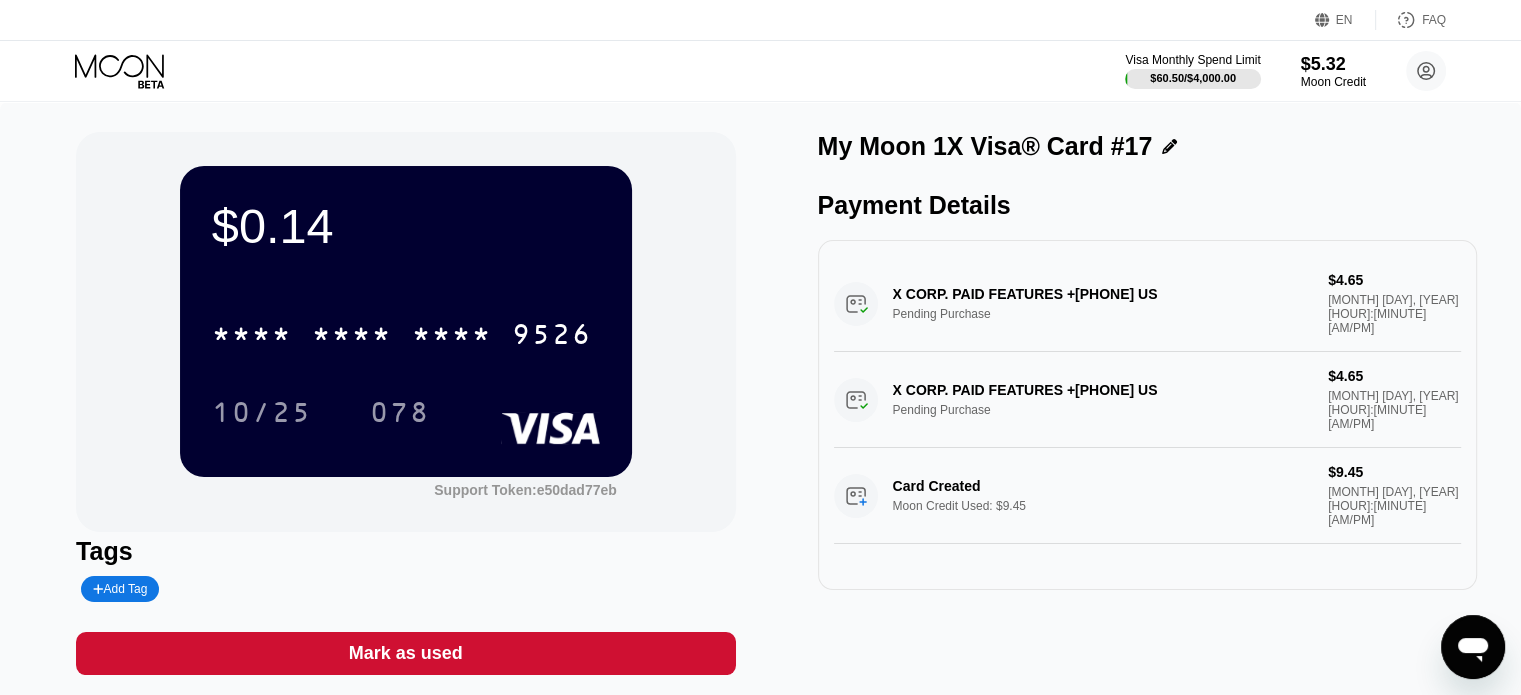 click 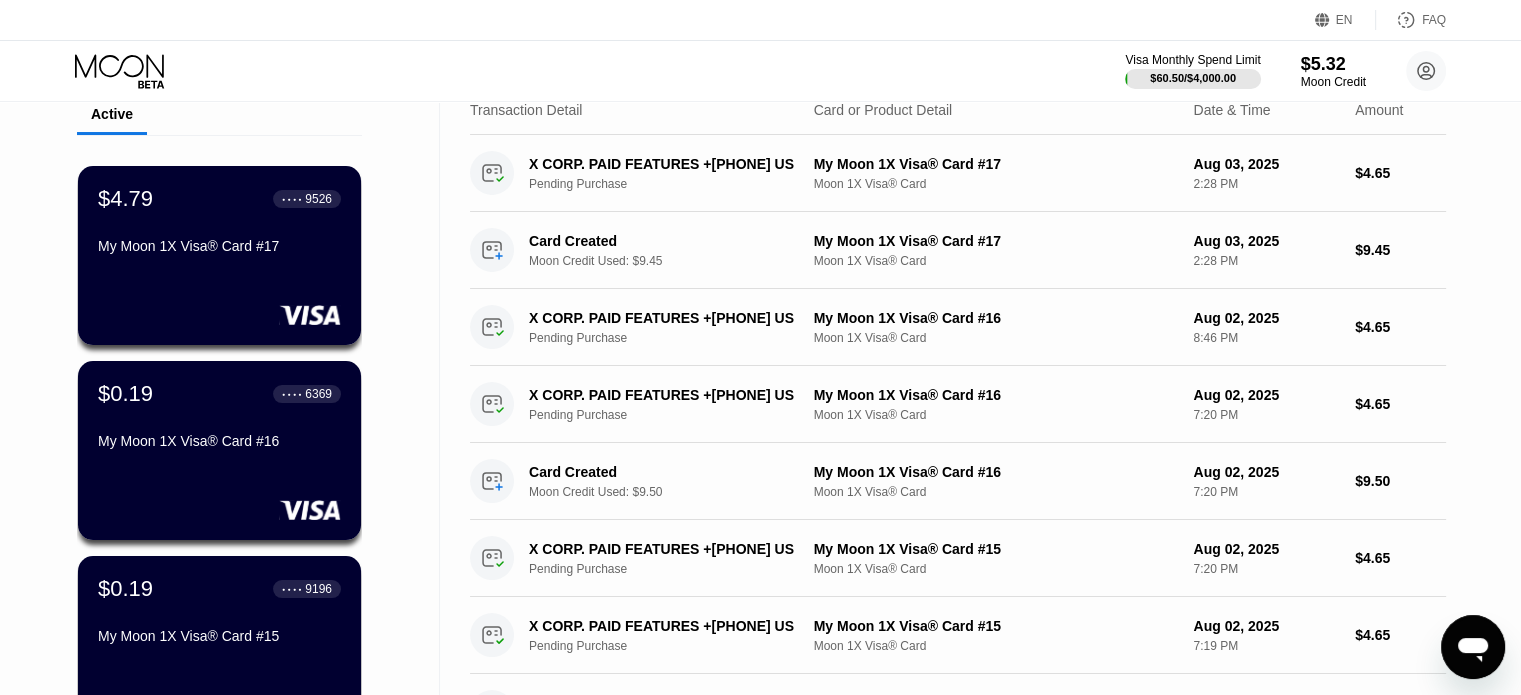 scroll, scrollTop: 0, scrollLeft: 0, axis: both 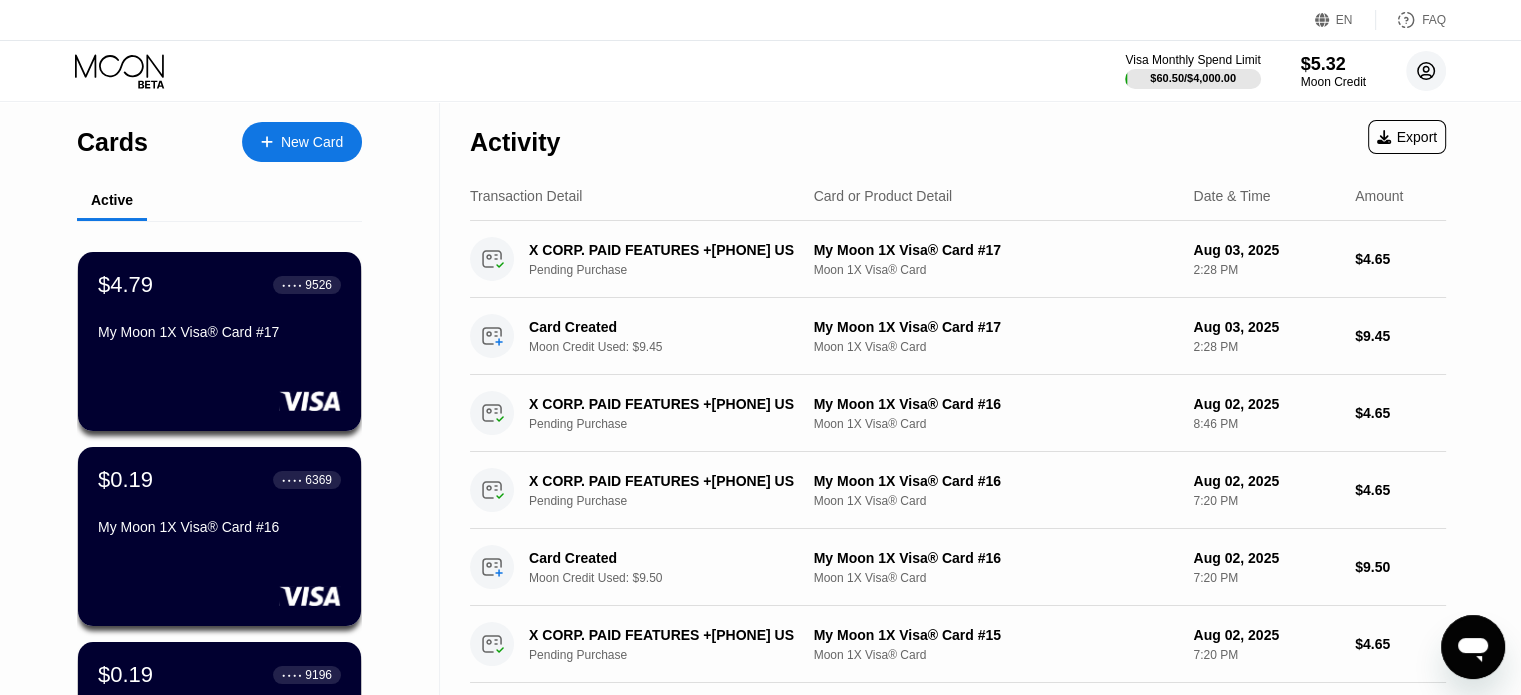 click 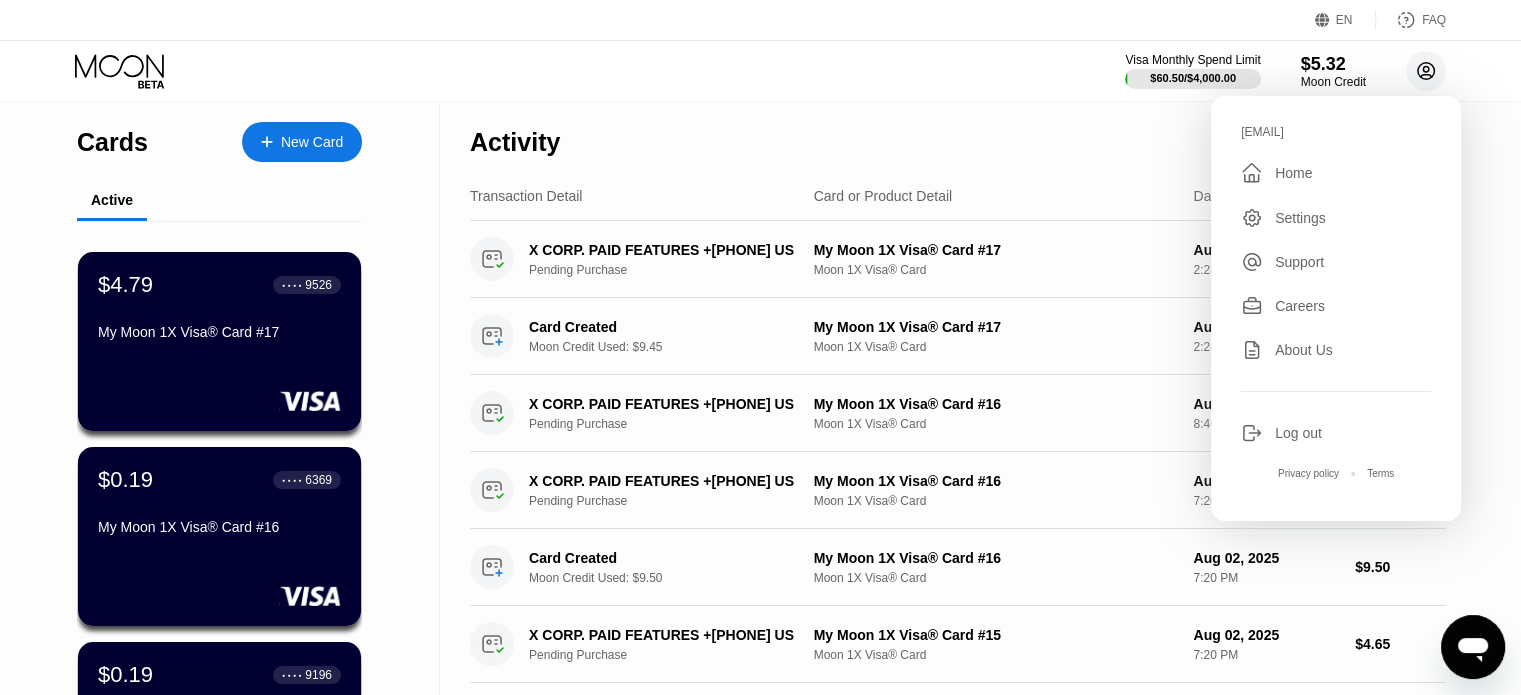 click 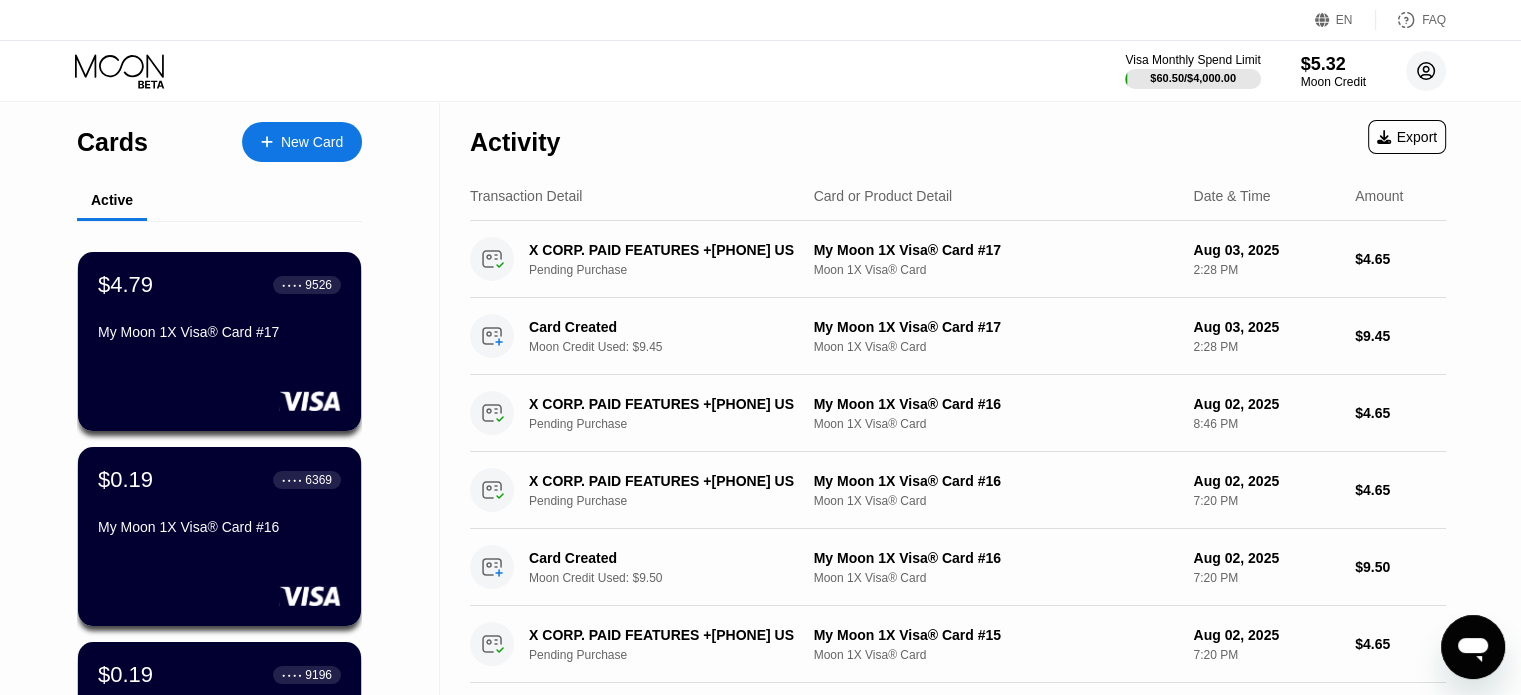 click 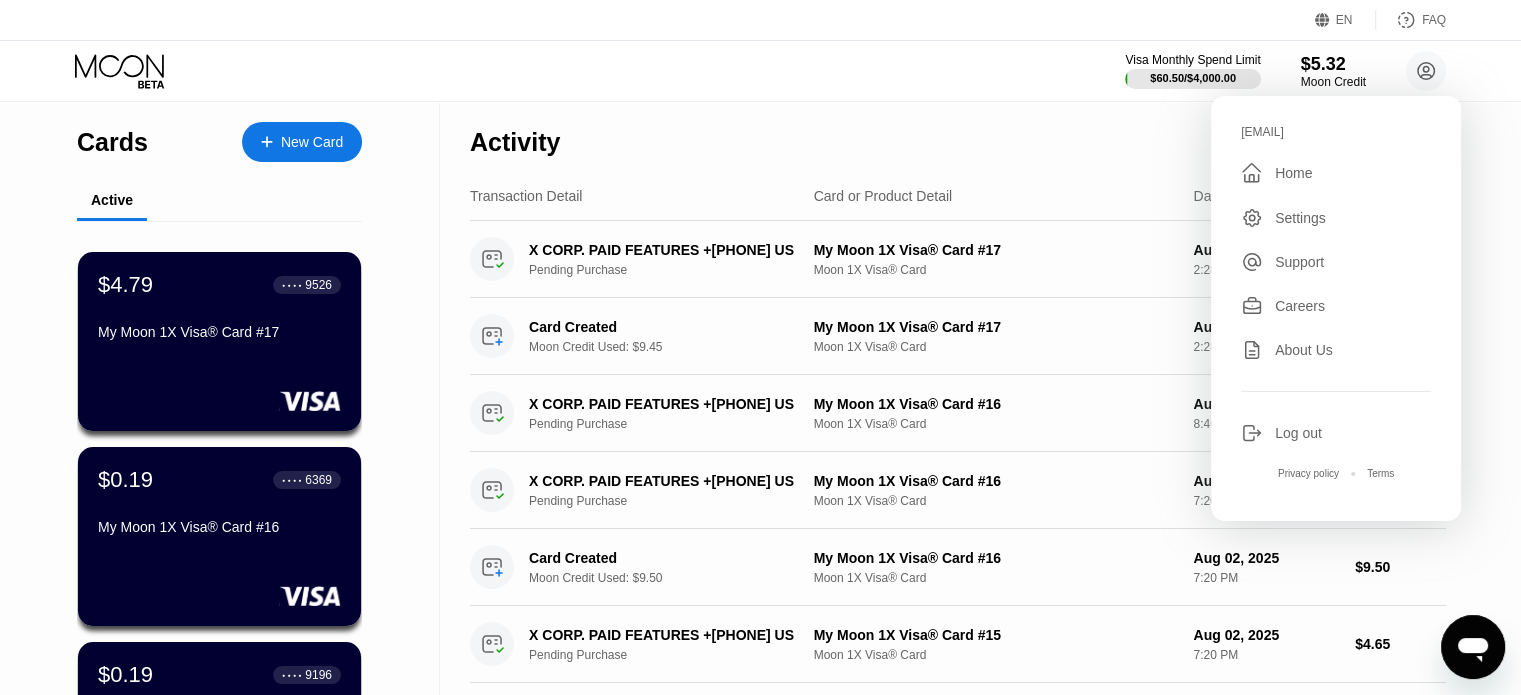 click on "Activity Export" at bounding box center (958, 137) 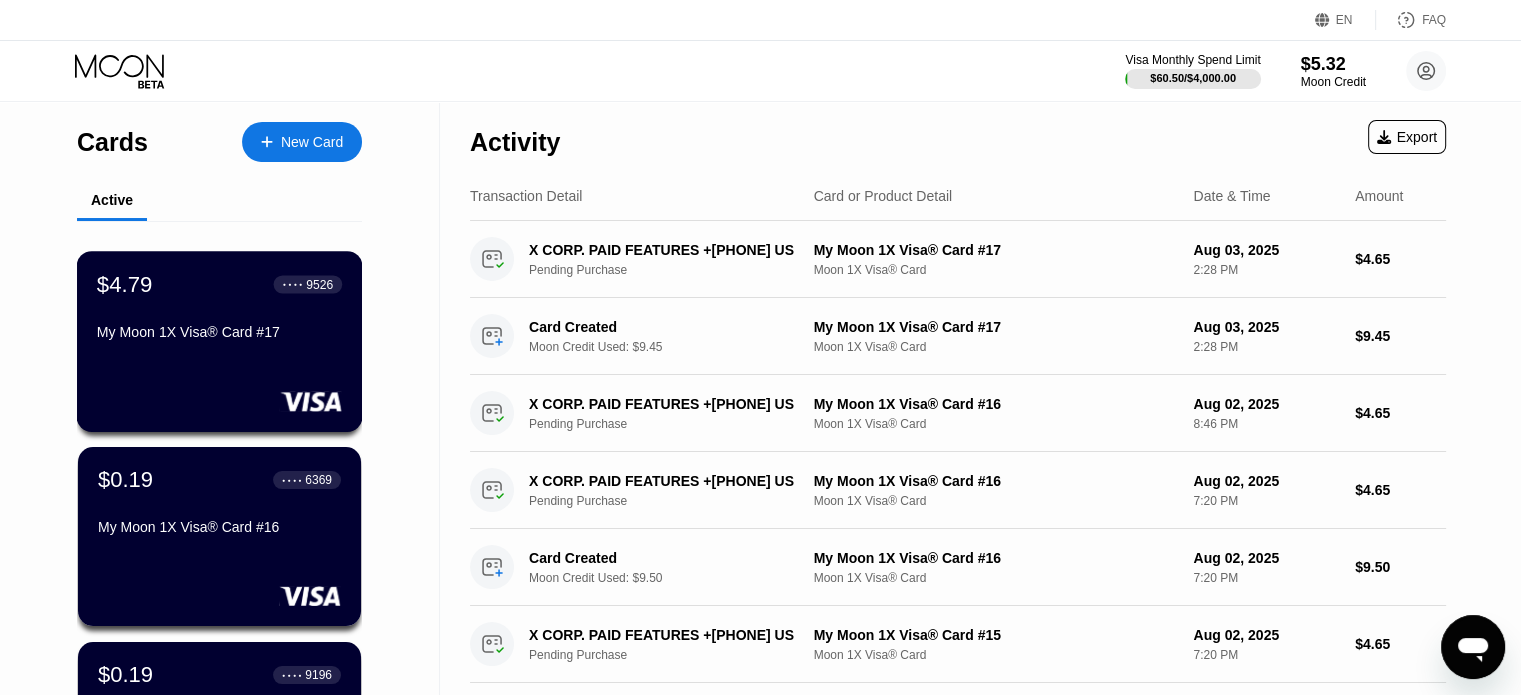 click on "$4.79 ● ● ● ● [CARD LAST 4] My Moon 1X Visa® Card #17" at bounding box center [219, 309] 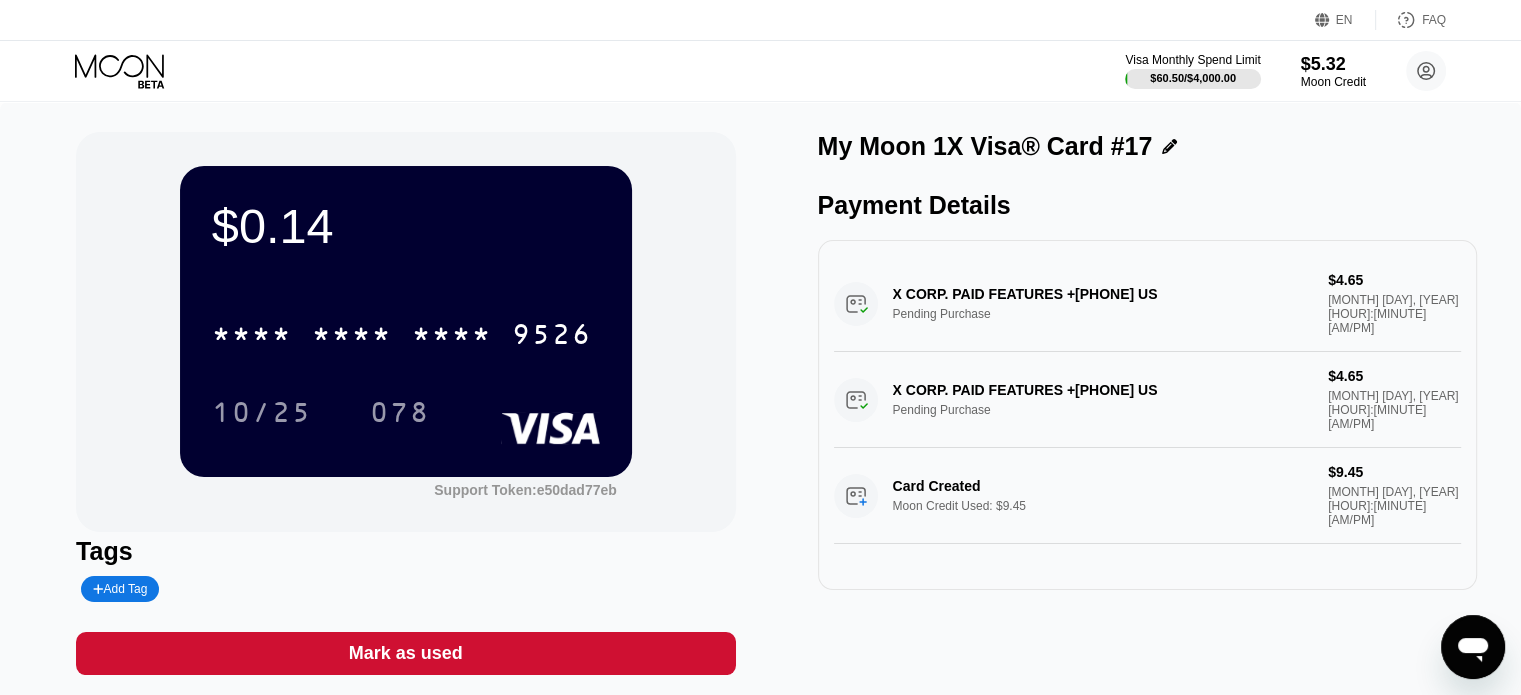 click on "Visa Monthly Spend Limit $60.50 / $4,000.00 $5.32 Moon Credit [EMAIL]  Home Settings Support Careers About Us Log out Privacy policy Terms" at bounding box center (760, 71) 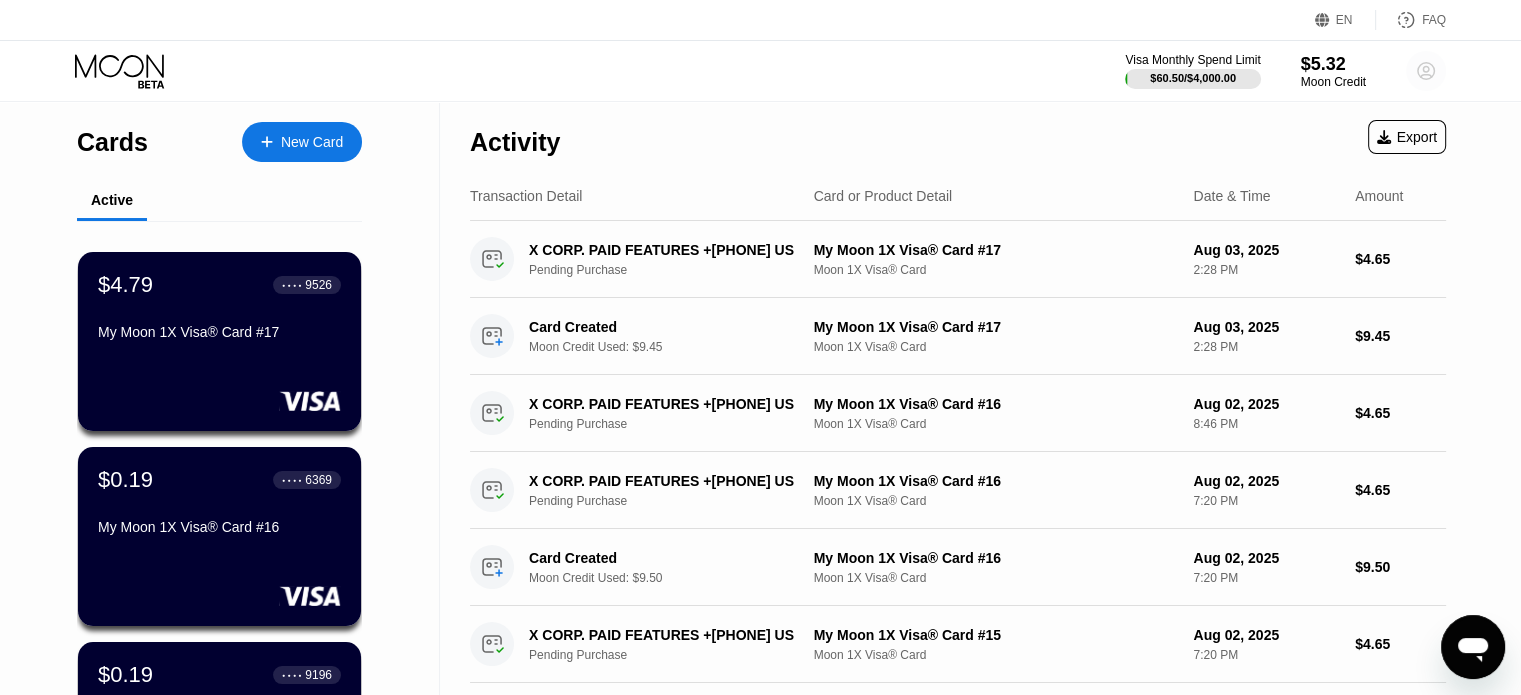 click 